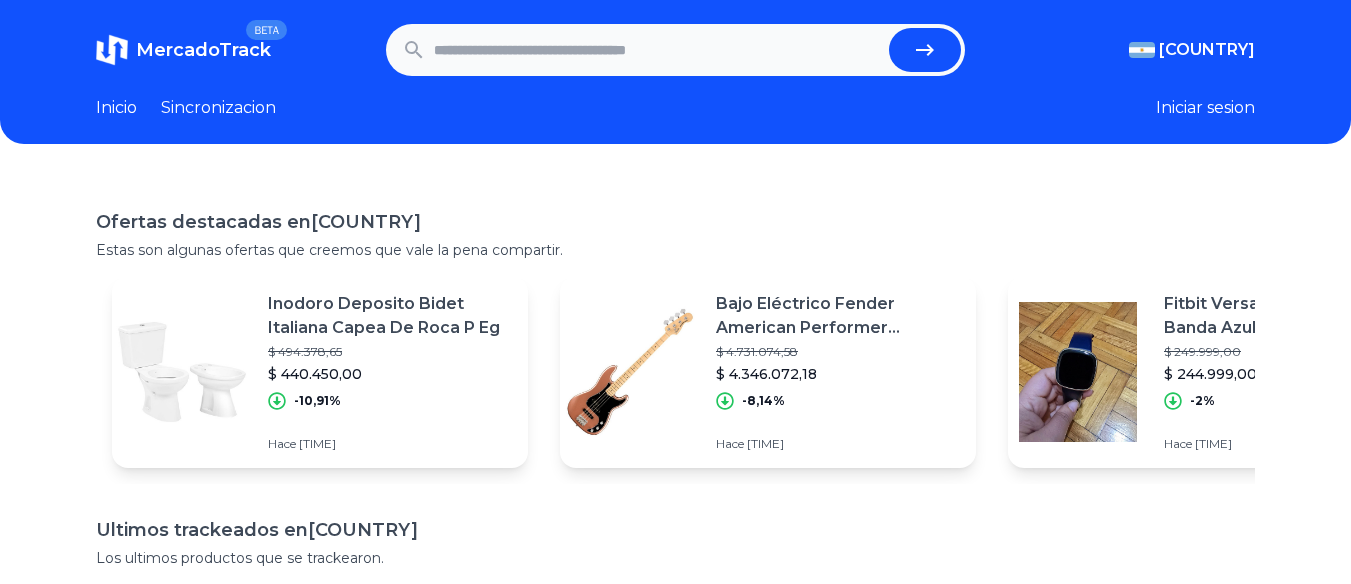 scroll, scrollTop: 0, scrollLeft: 0, axis: both 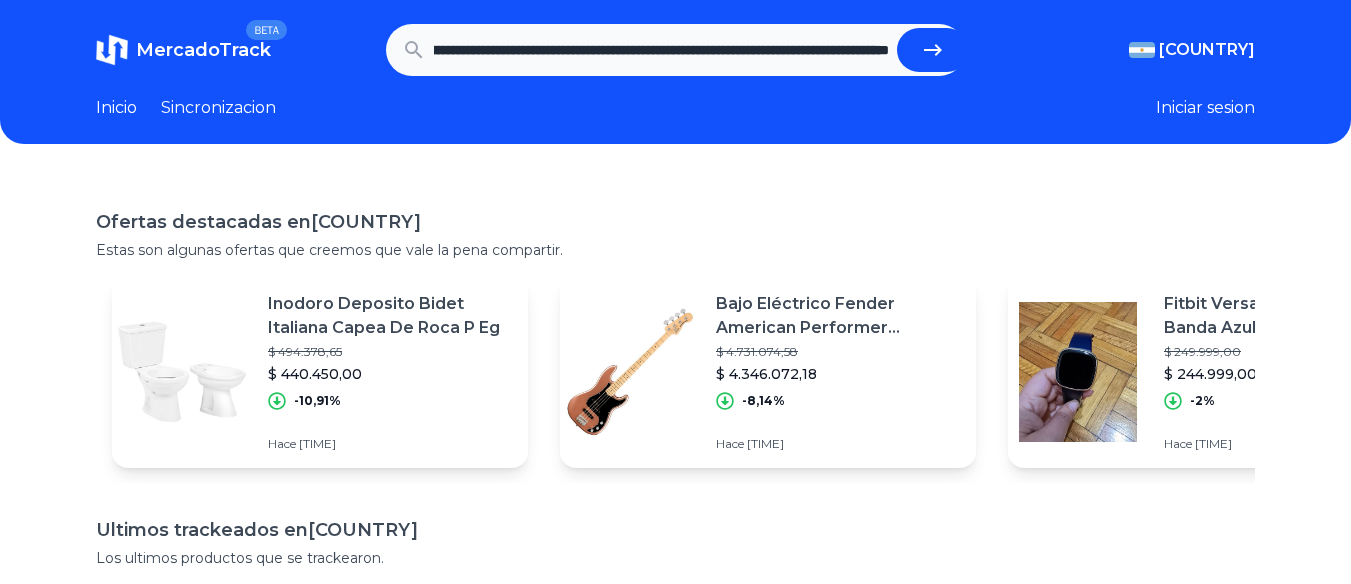 type on "**********" 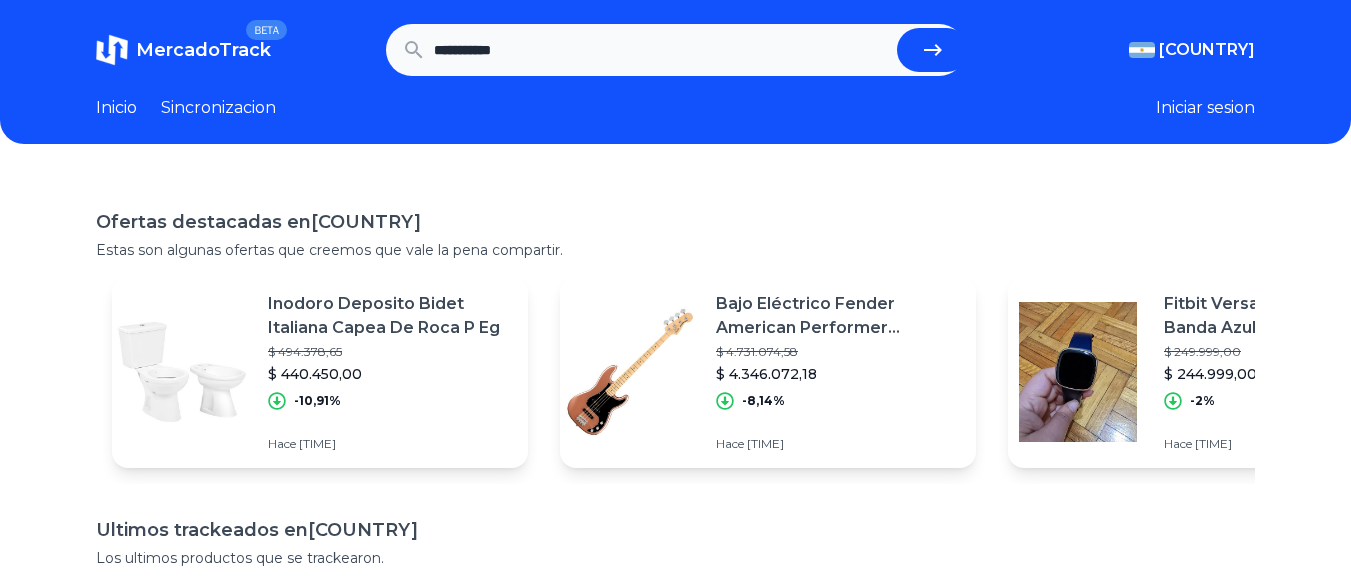 scroll, scrollTop: 0, scrollLeft: 0, axis: both 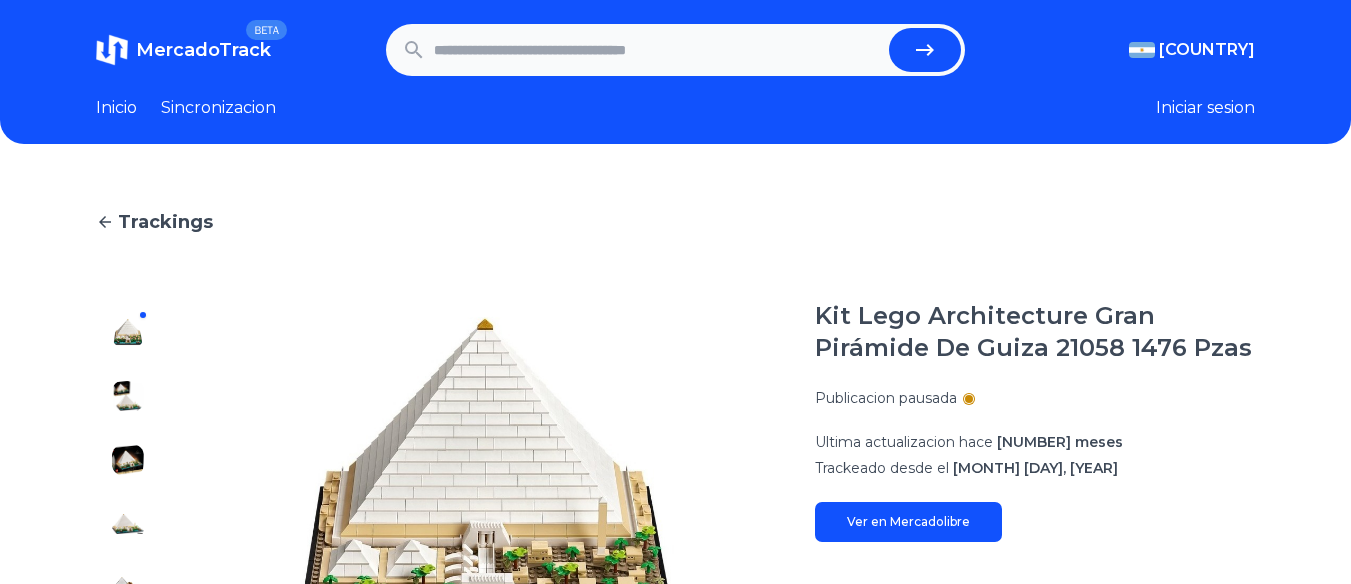 click at bounding box center (658, 50) 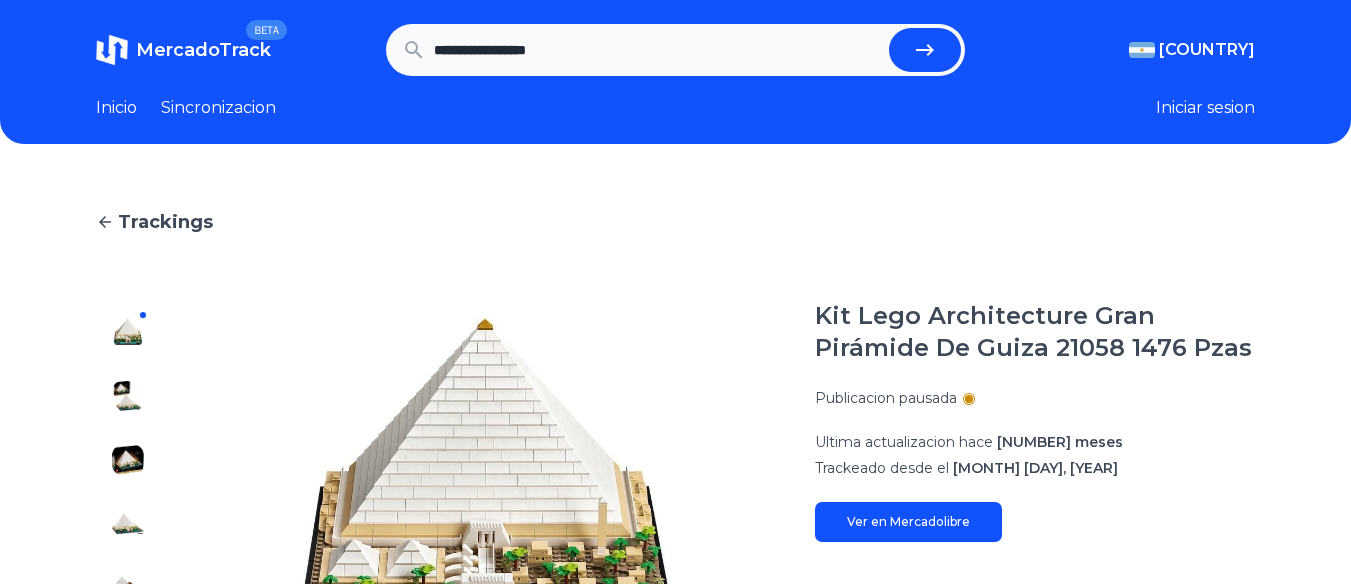 type on "**********" 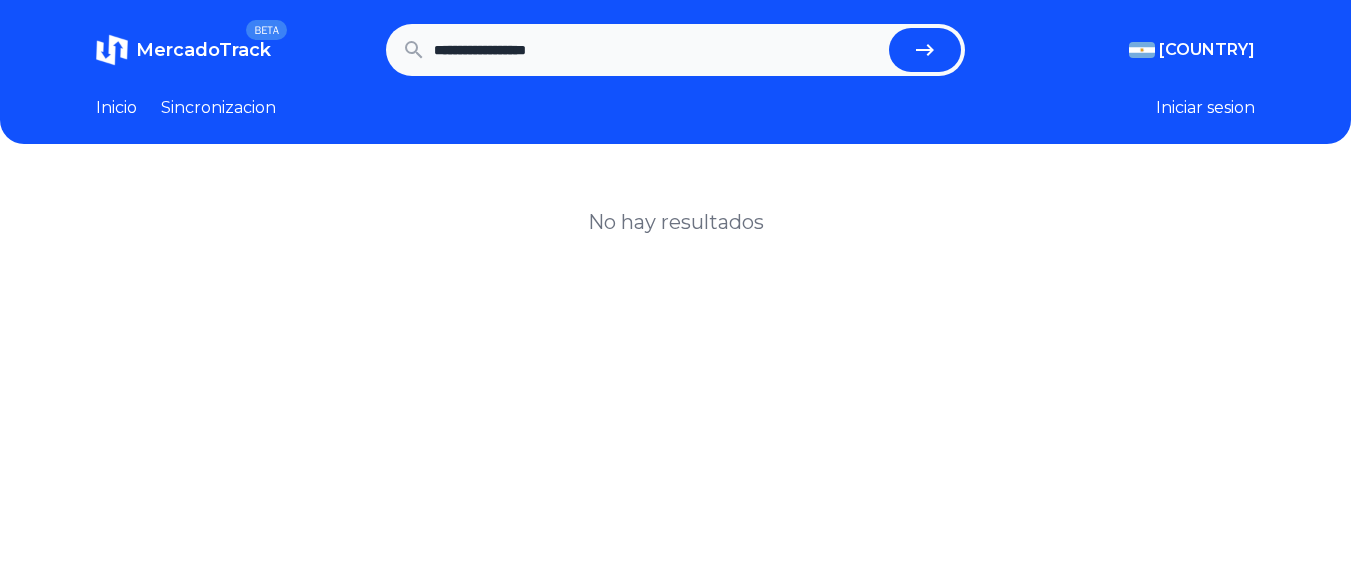 scroll, scrollTop: 0, scrollLeft: 0, axis: both 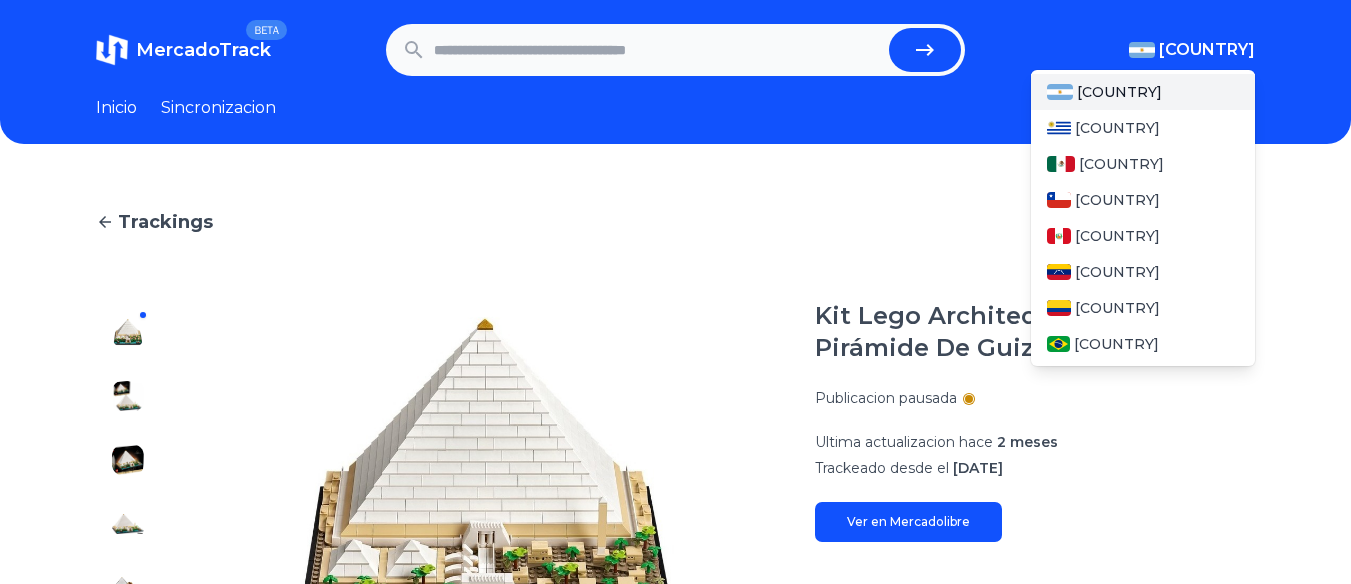 click on "[COUNTRY]" at bounding box center [1207, 50] 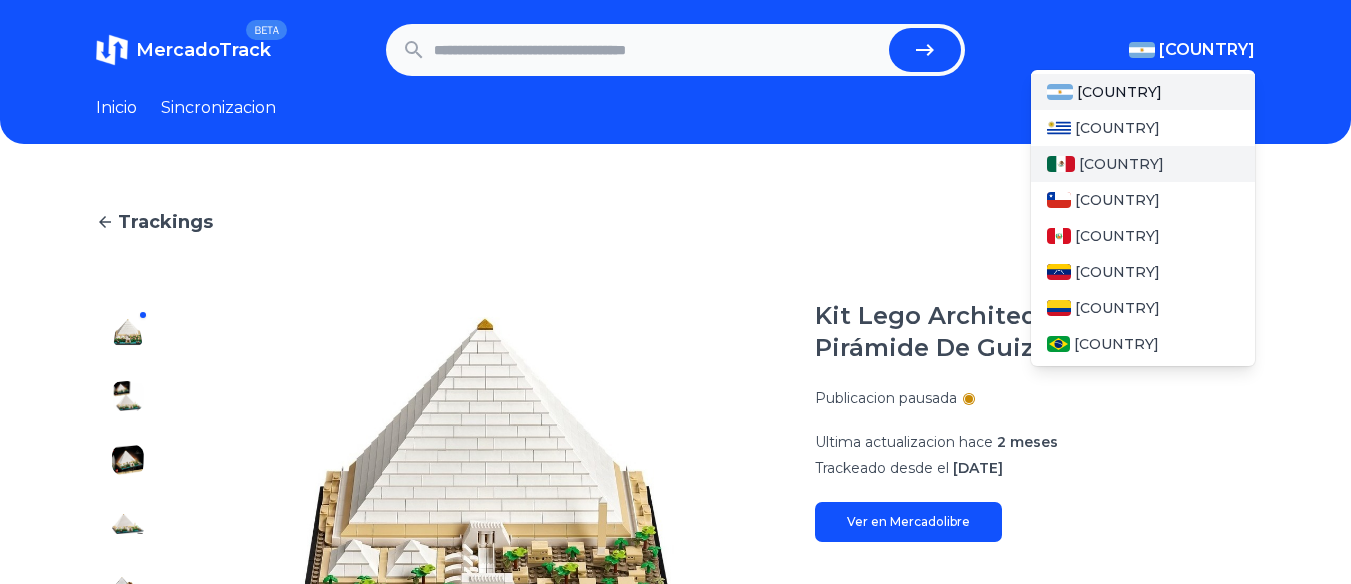 click on "[COUNTRY]" at bounding box center [1121, 164] 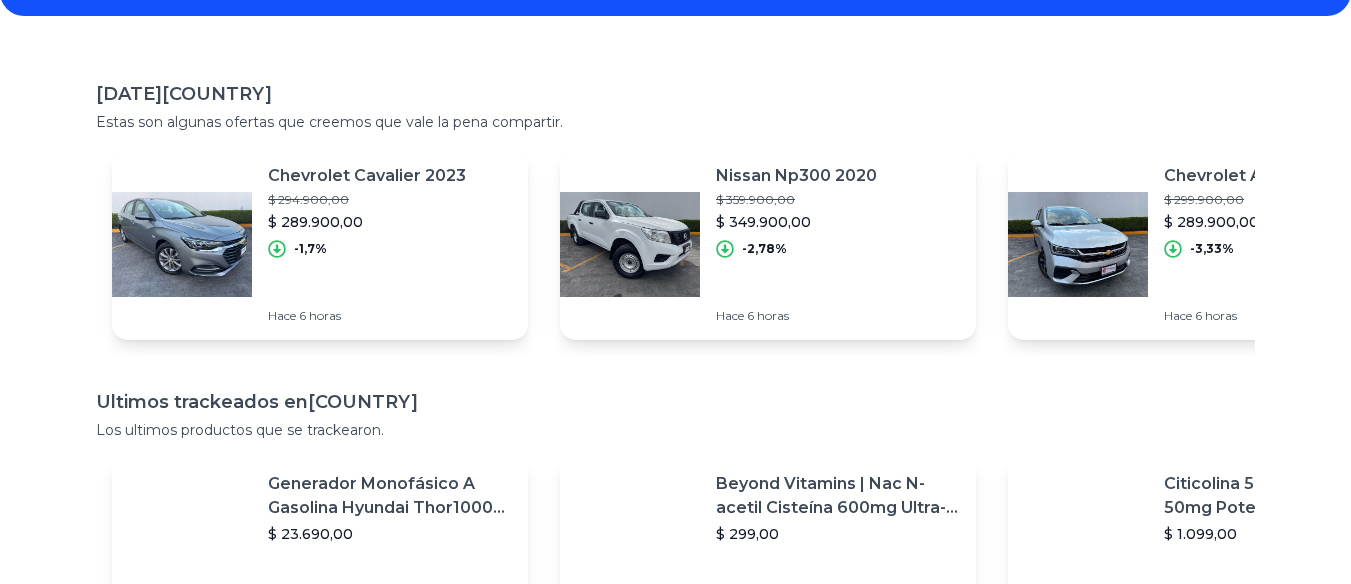 scroll, scrollTop: 0, scrollLeft: 0, axis: both 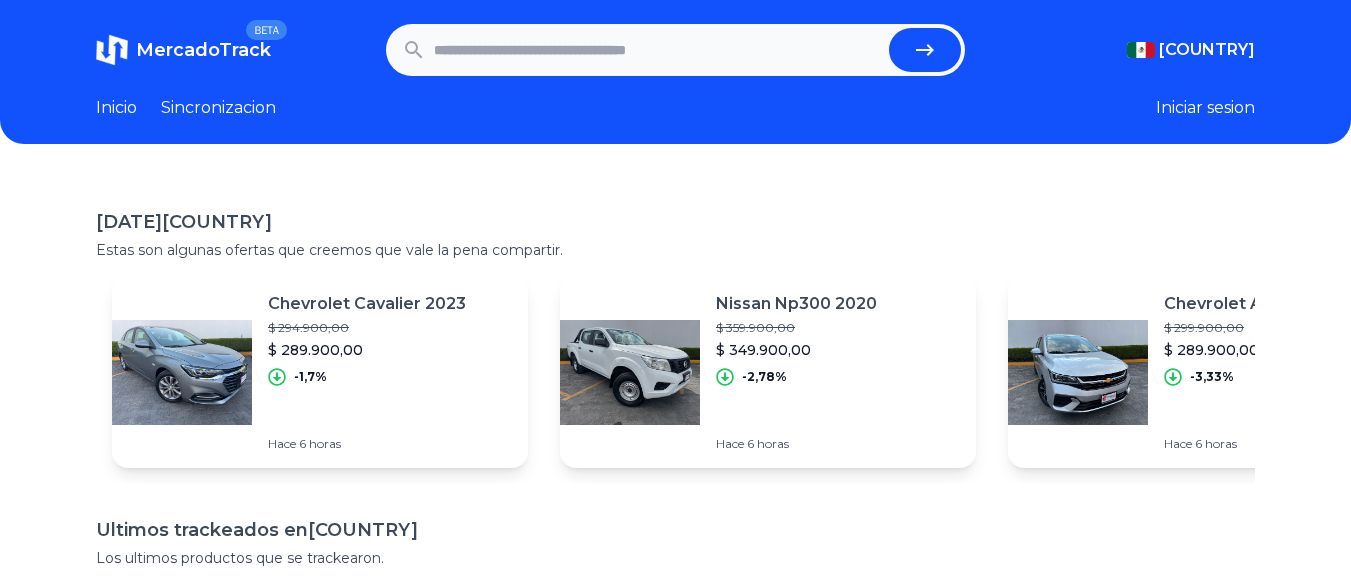 click at bounding box center [658, 50] 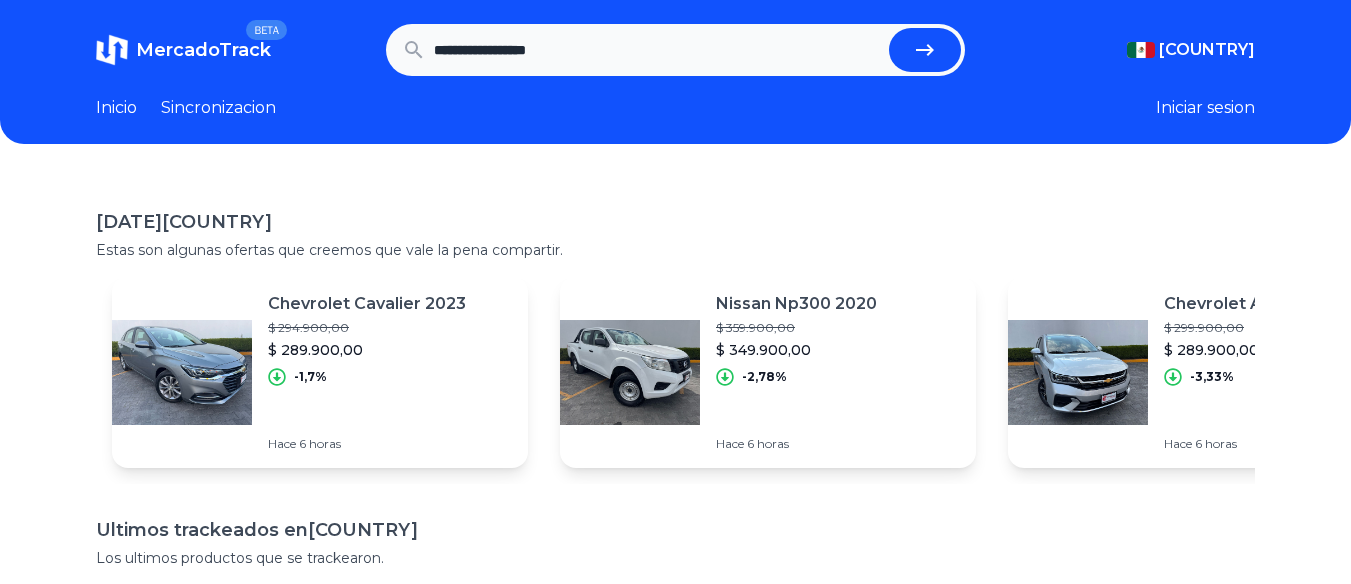 type on "**********" 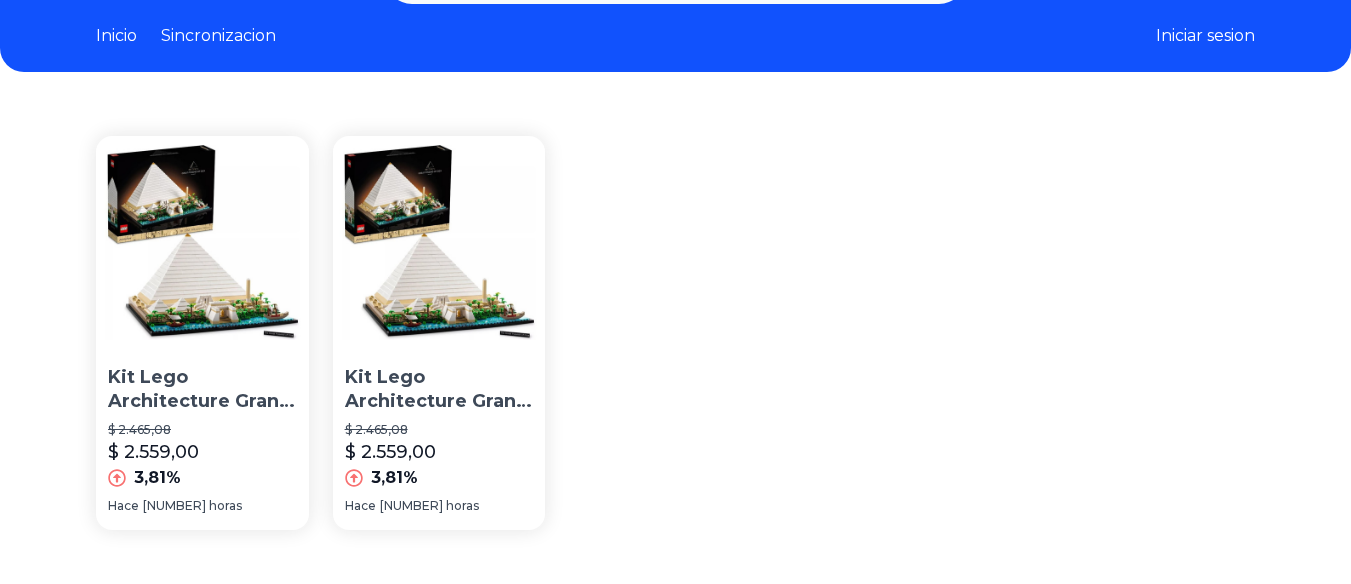 scroll, scrollTop: 133, scrollLeft: 0, axis: vertical 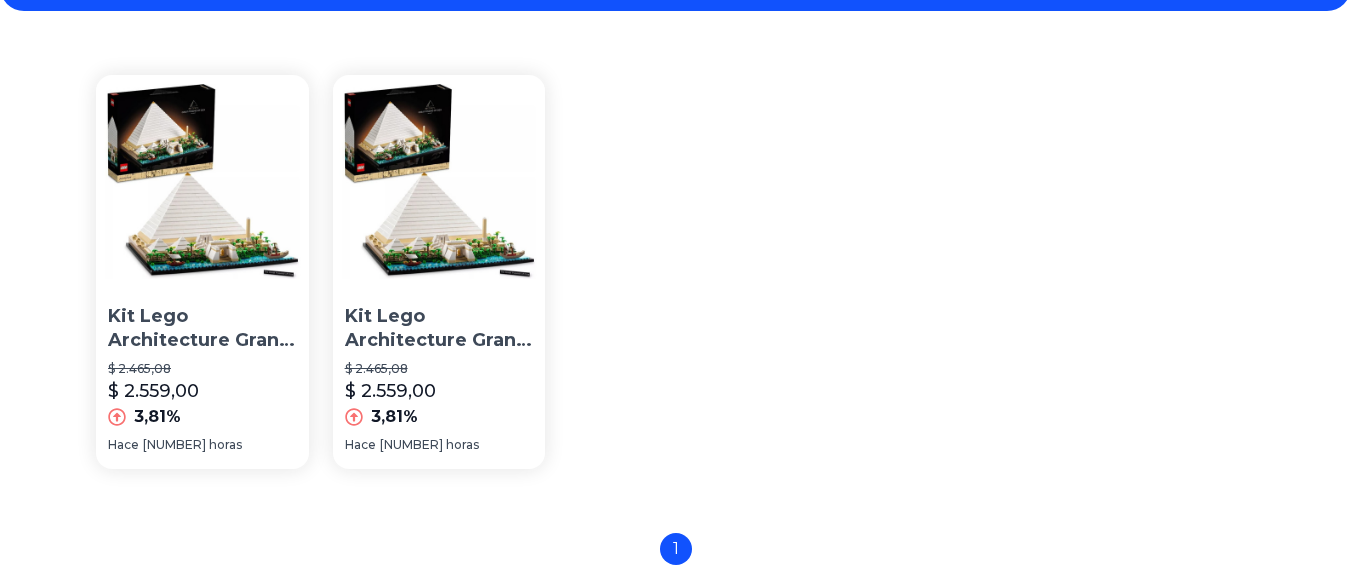 click on "Kit Lego Architecture Gran Pirámide De Guiza 21058 1476 Pzas" at bounding box center (202, 329) 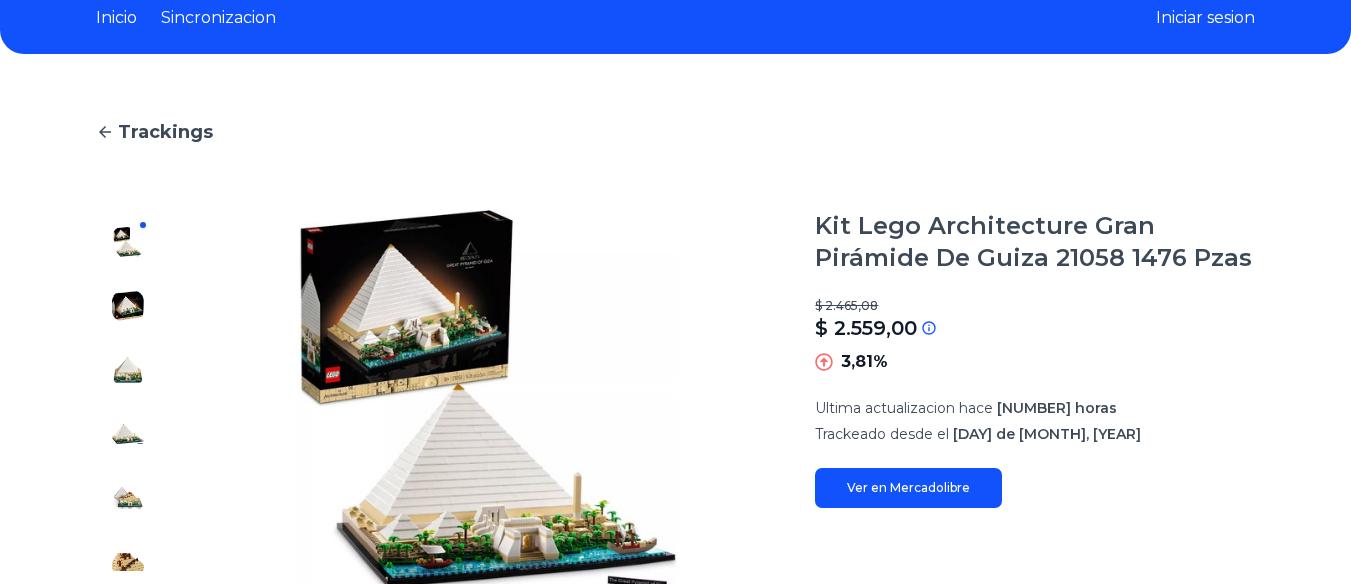 scroll, scrollTop: 133, scrollLeft: 0, axis: vertical 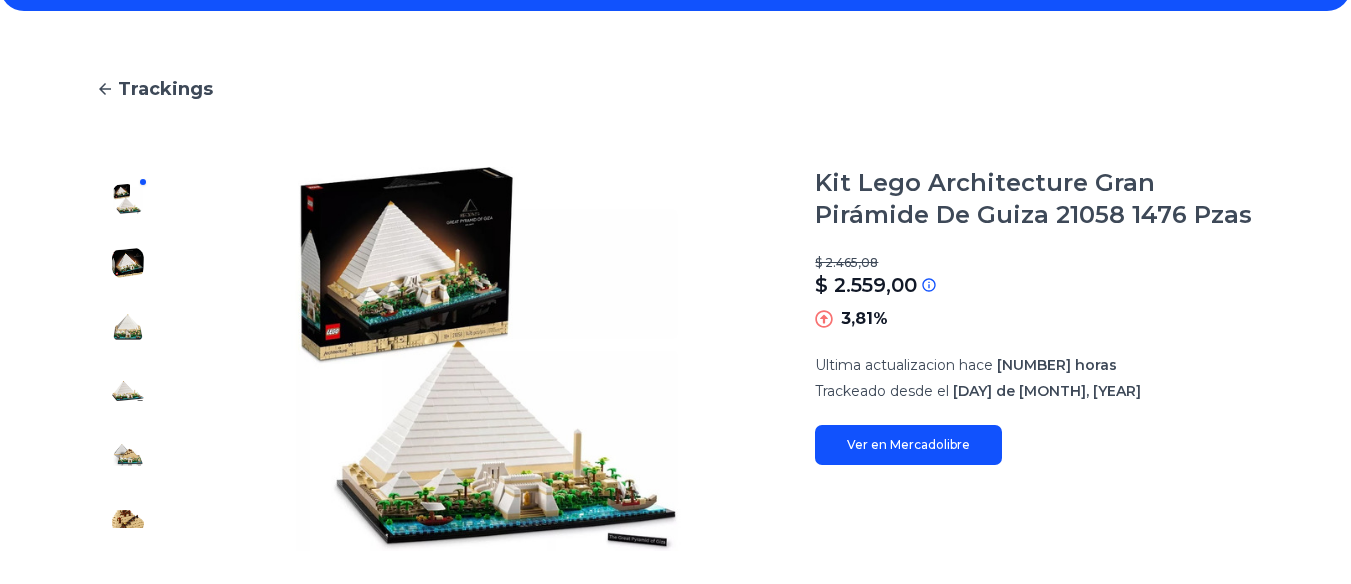 click on "Ver en Mercadolibre" at bounding box center (908, 465) 